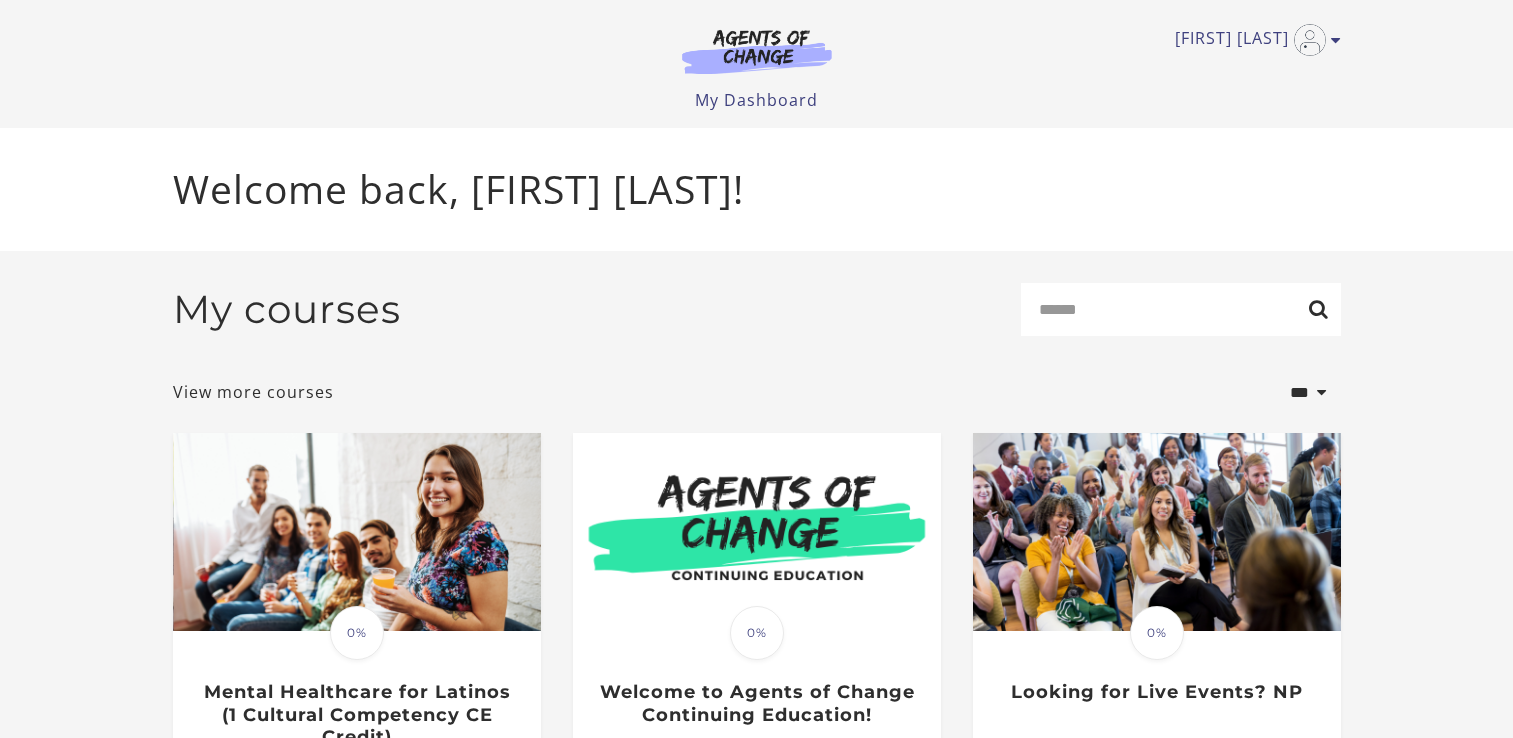 scroll, scrollTop: 0, scrollLeft: 0, axis: both 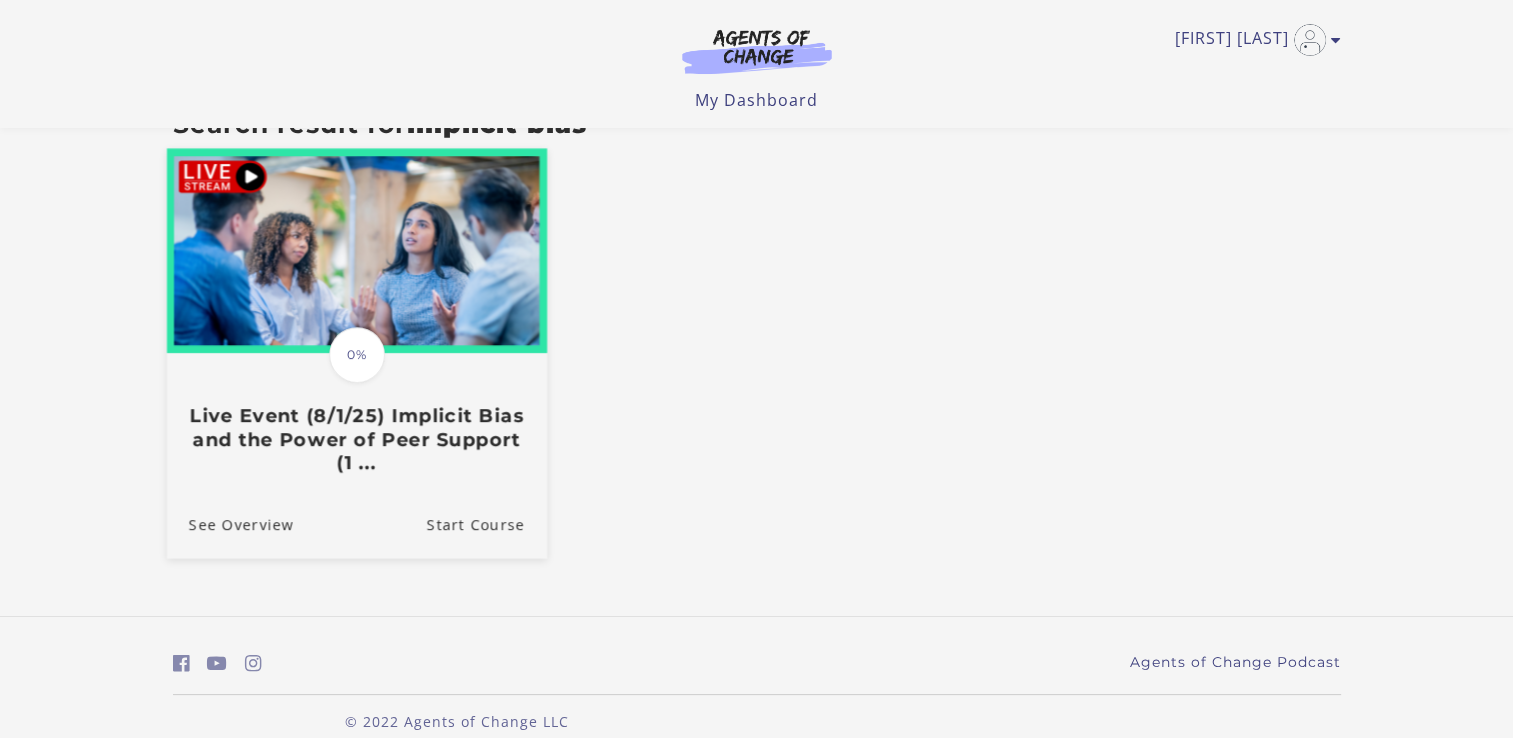 click on "Live Event (8/1/25) Implicit Bias and the Power of Peer Support (1 ..." at bounding box center (356, 440) 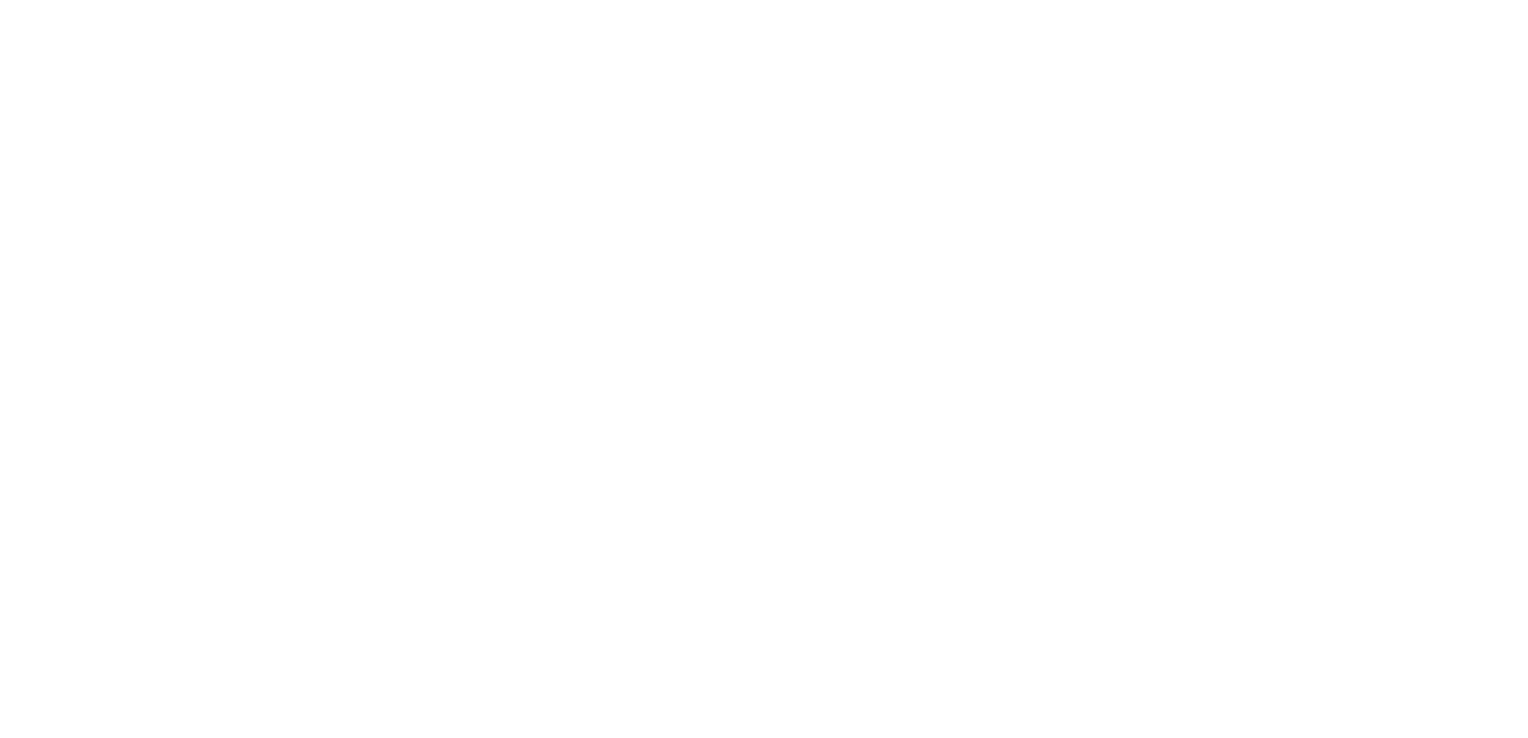 scroll, scrollTop: 0, scrollLeft: 0, axis: both 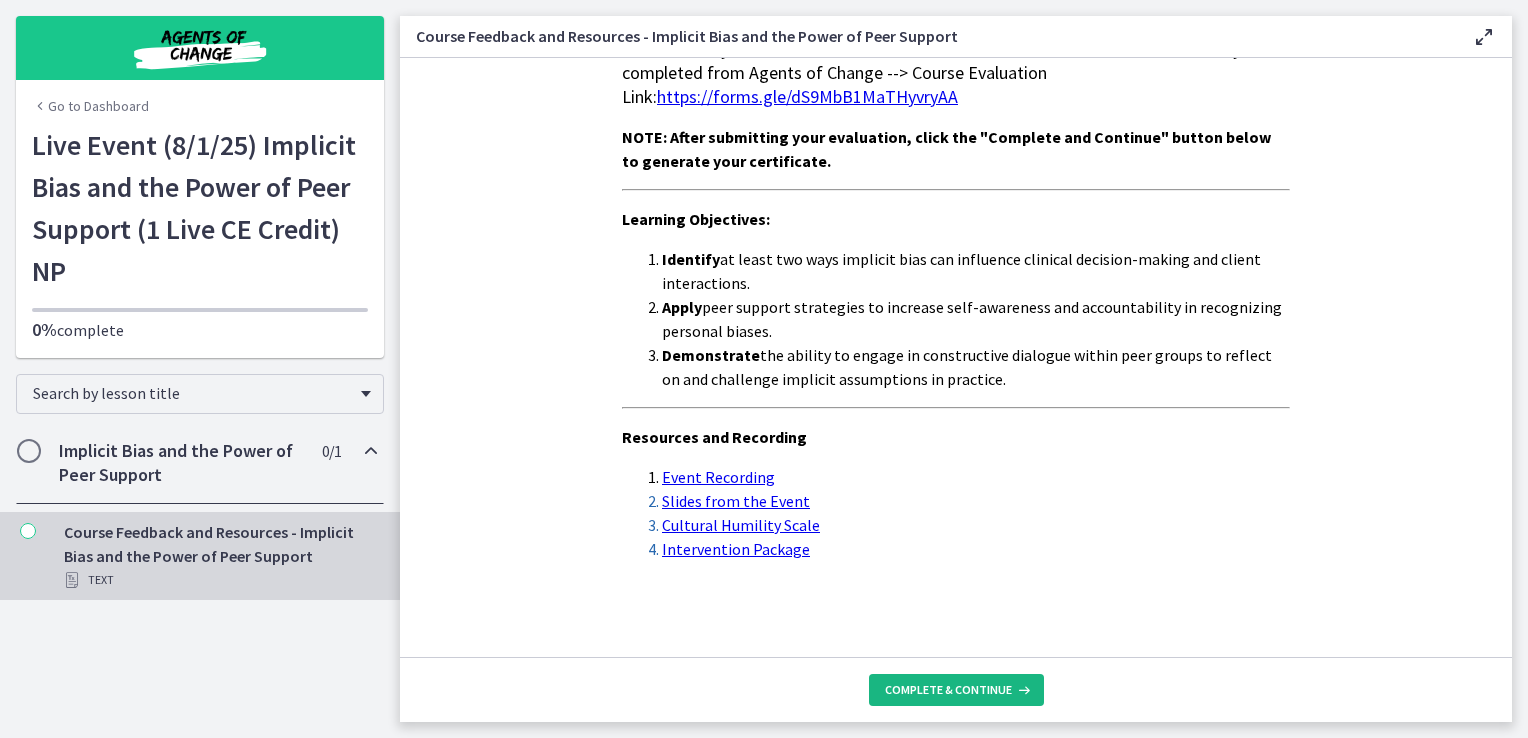 click on "Complete & continue" at bounding box center (948, 690) 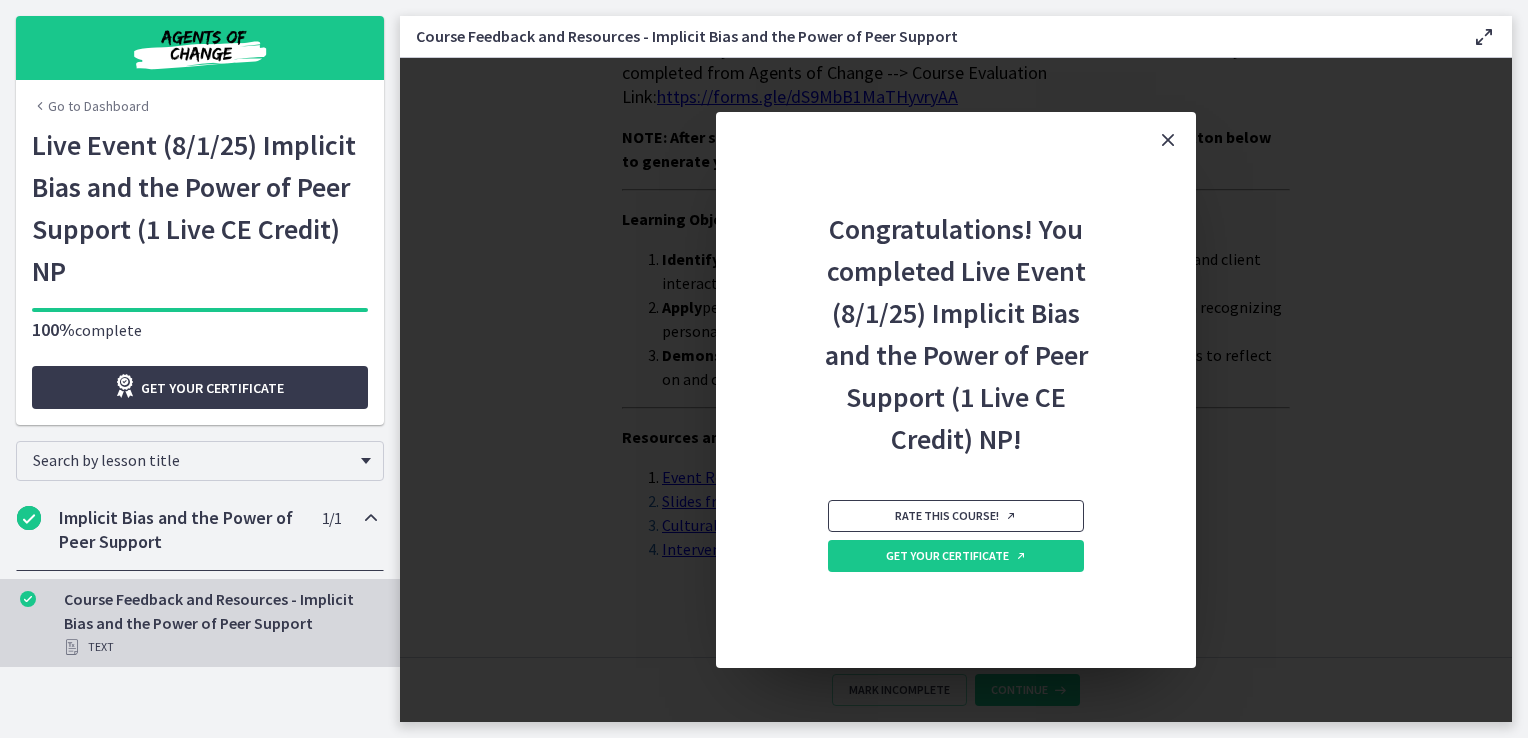 click on "Rate this course!" at bounding box center (956, 516) 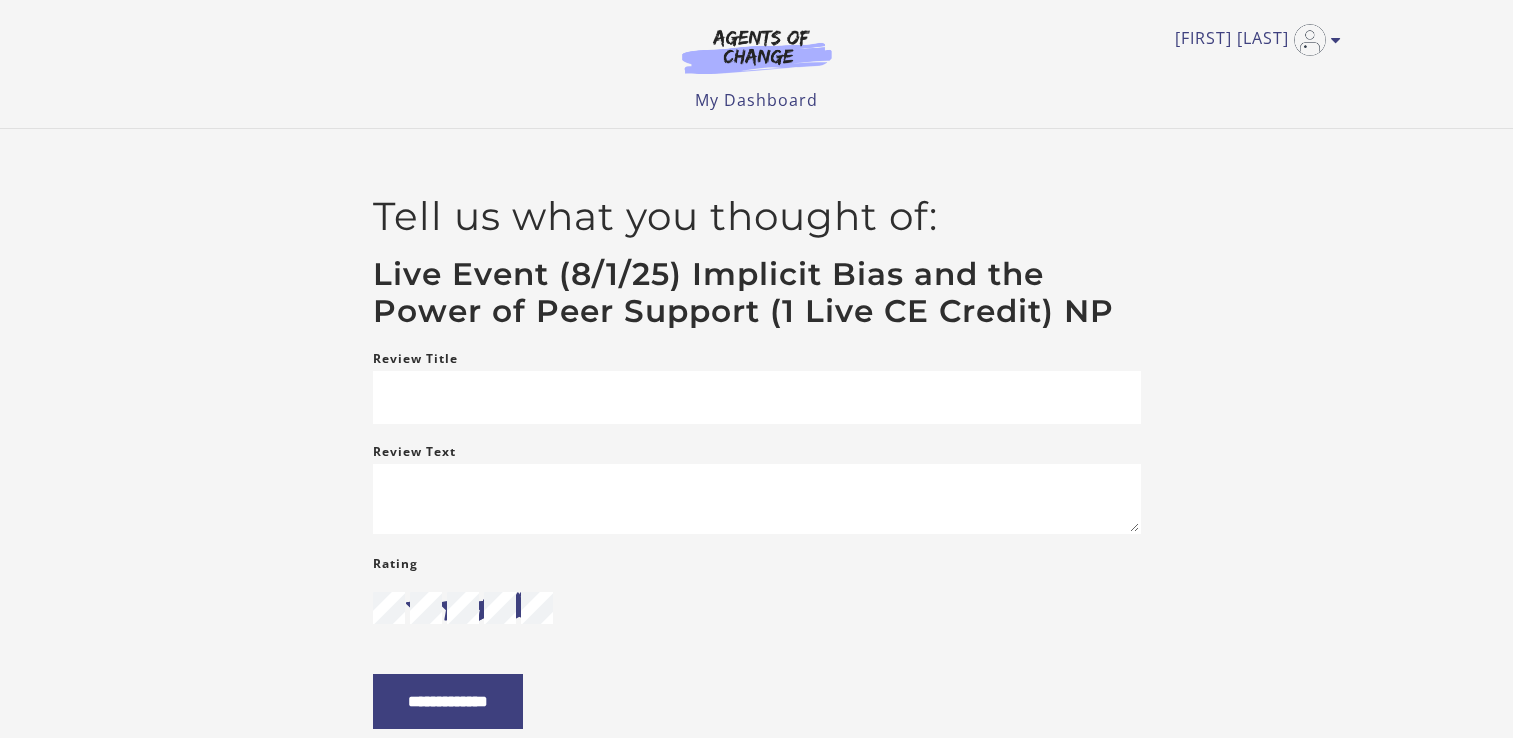 scroll, scrollTop: 0, scrollLeft: 0, axis: both 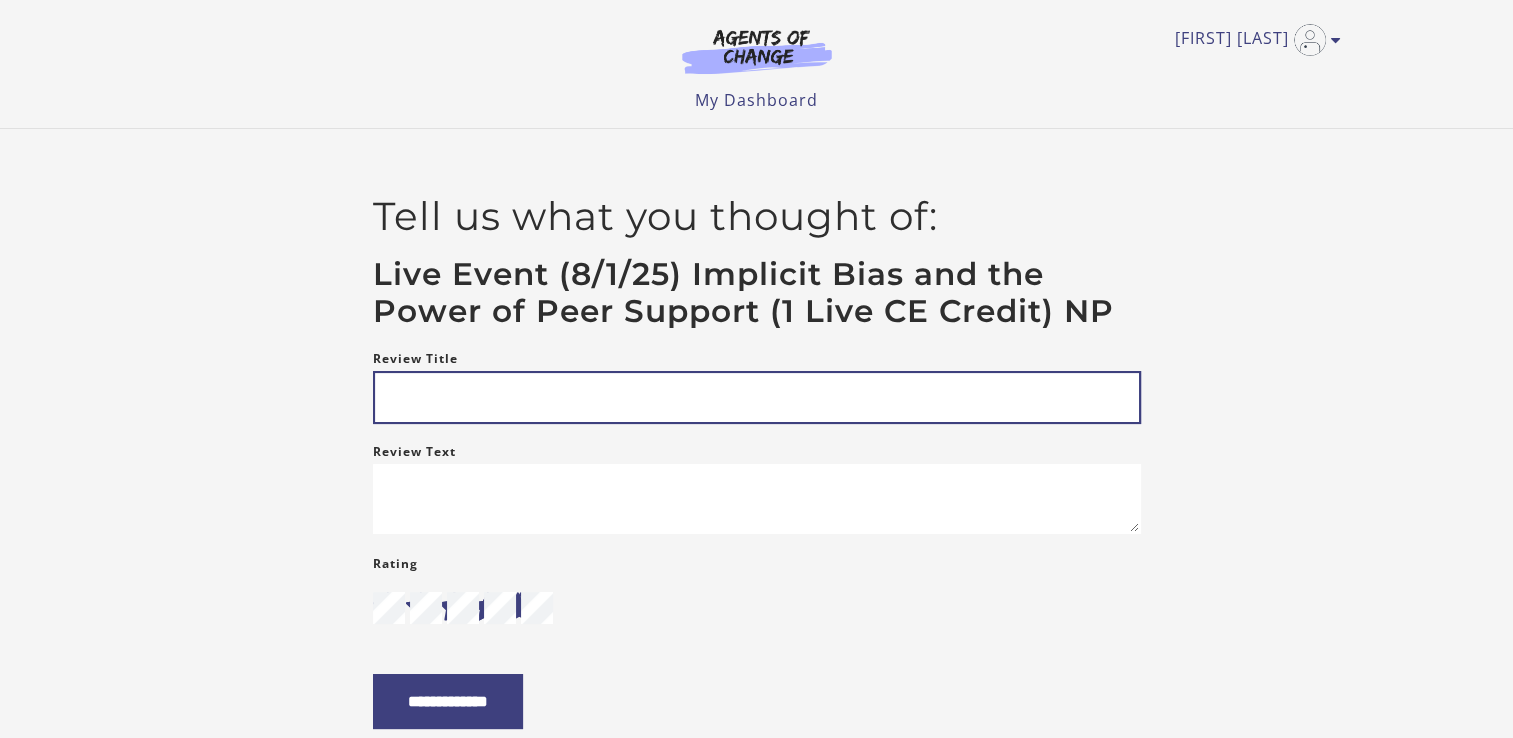 click on "Review Title" at bounding box center (757, 397) 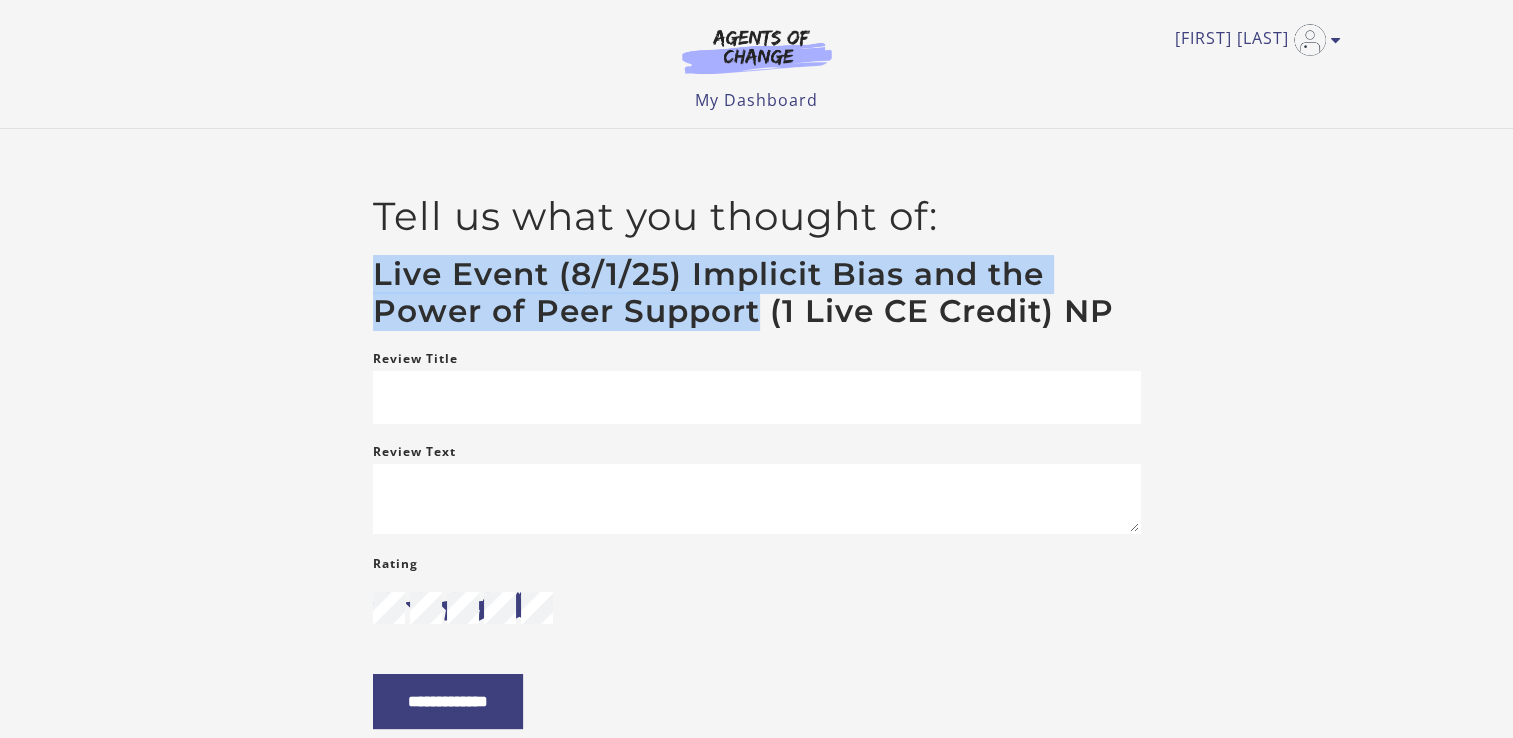 drag, startPoint x: 373, startPoint y: 275, endPoint x: 755, endPoint y: 321, distance: 384.75967 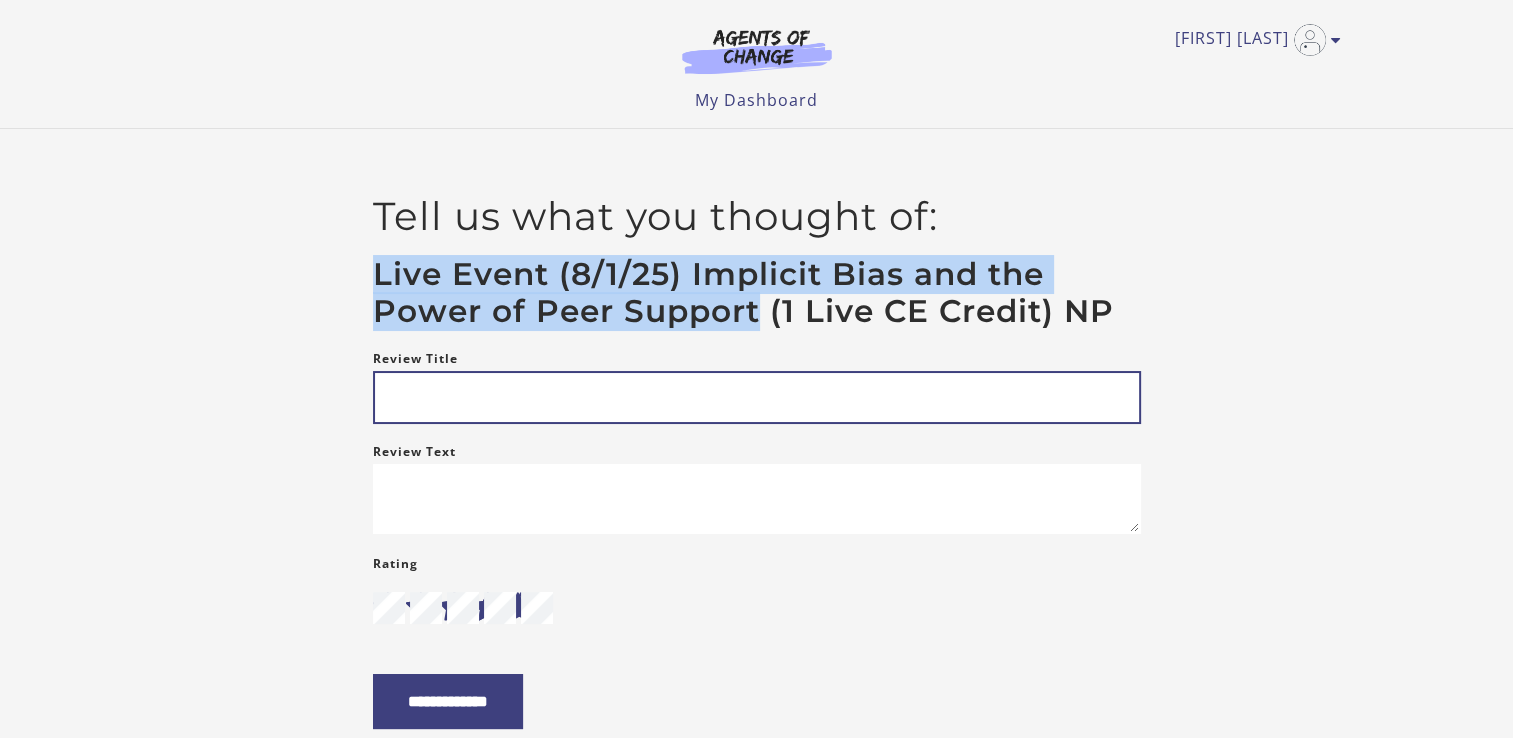 copy on "Live Event (8/1/25) Implicit Bias and the Power of Peer Support" 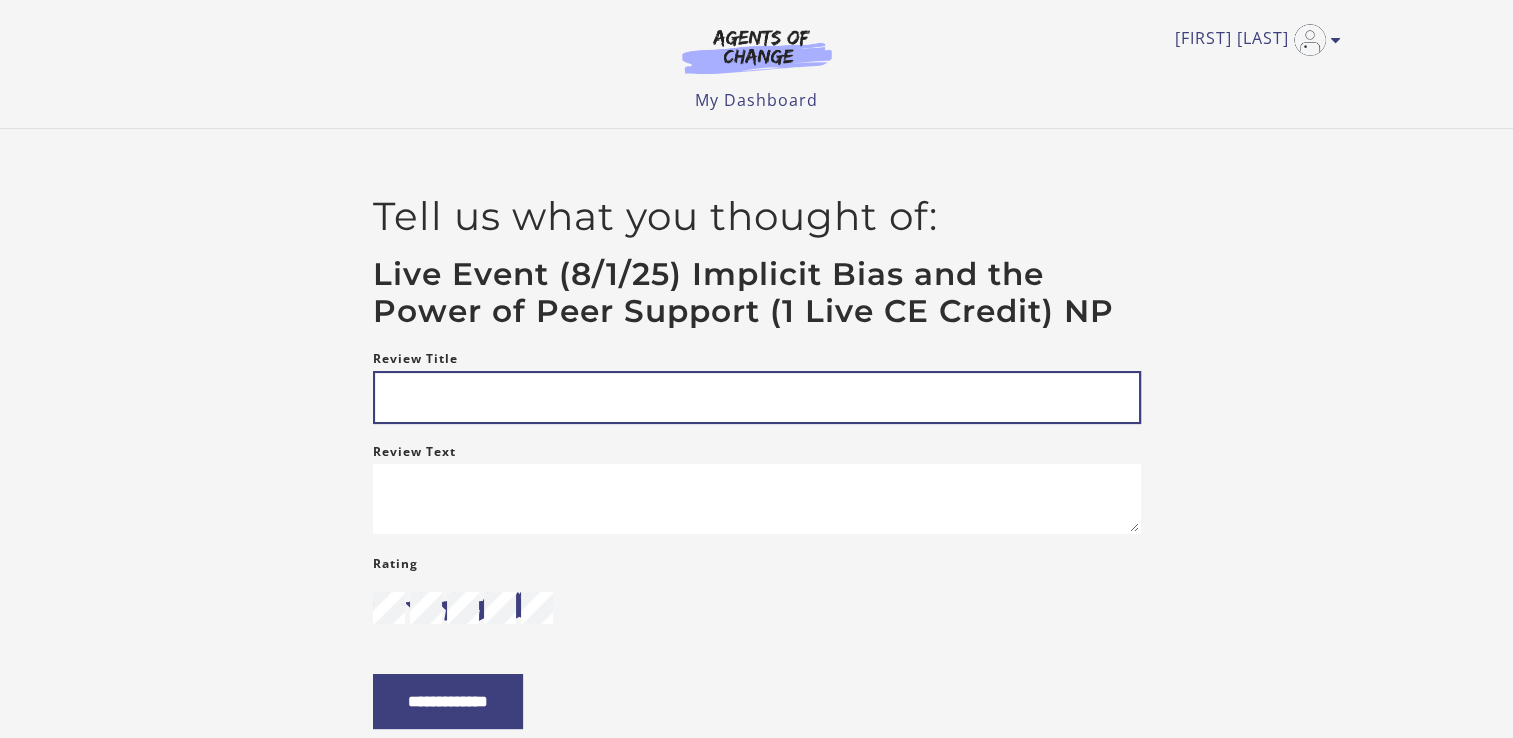 click on "Review Title" at bounding box center [757, 397] 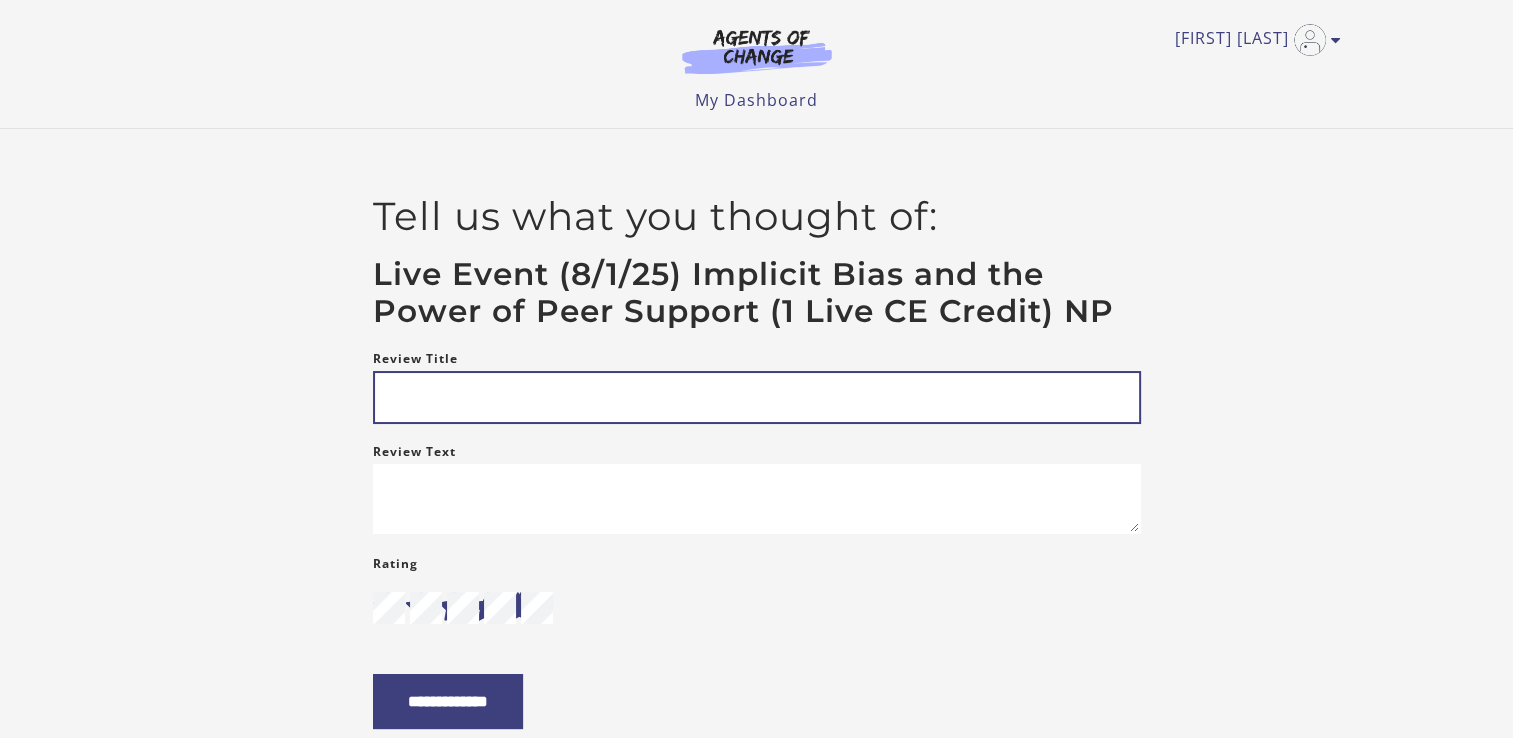 paste on "**********" 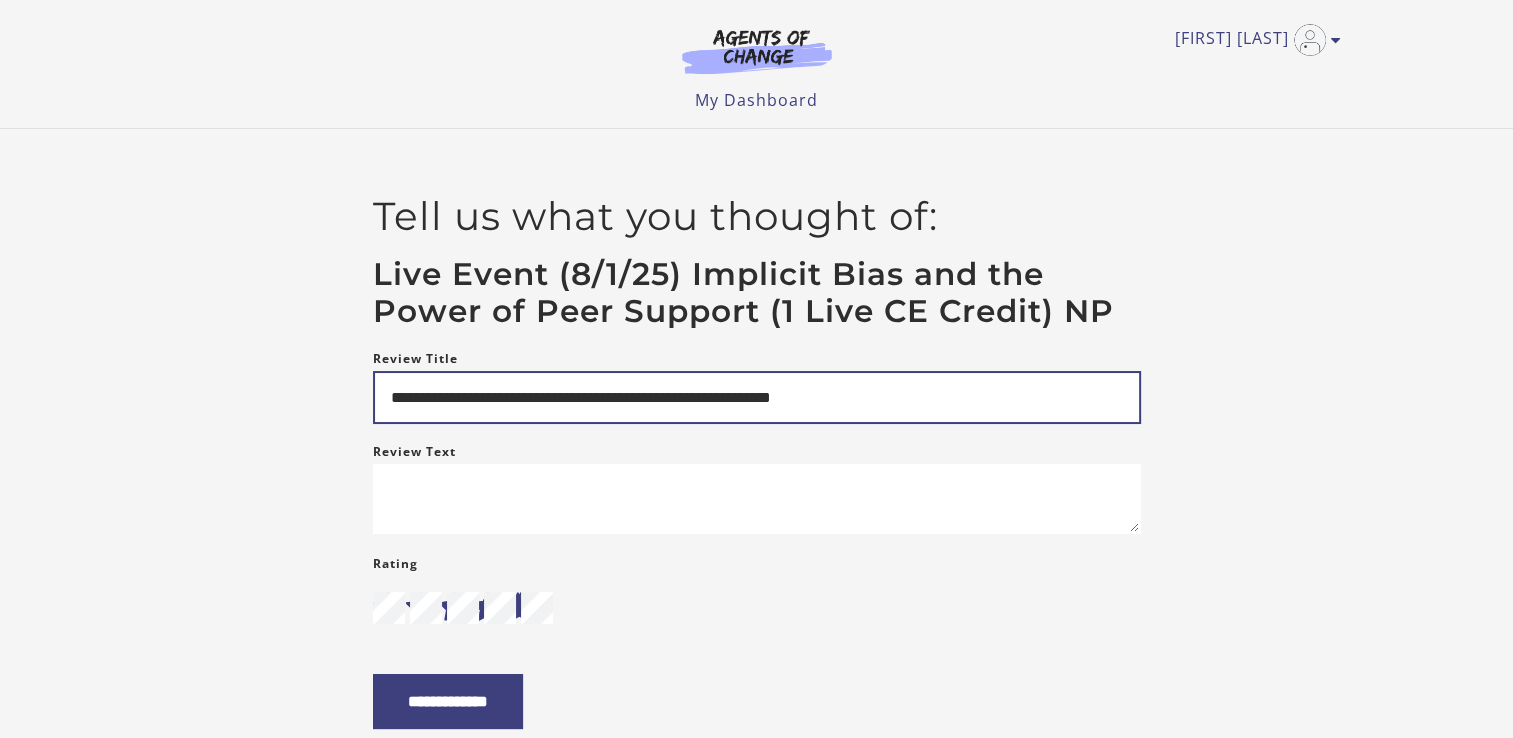 type on "**********" 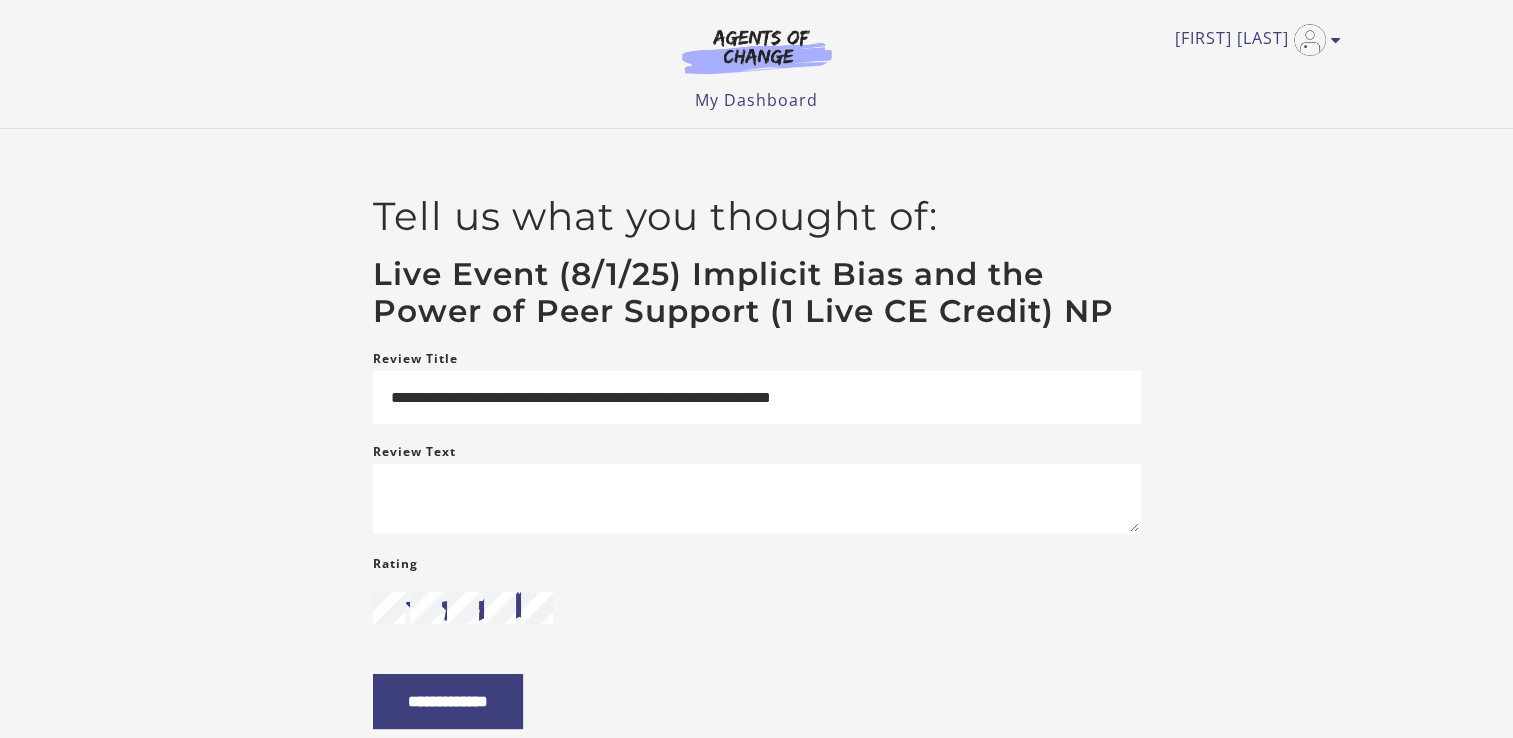 drag, startPoint x: 561, startPoint y: 462, endPoint x: 572, endPoint y: 494, distance: 33.83785 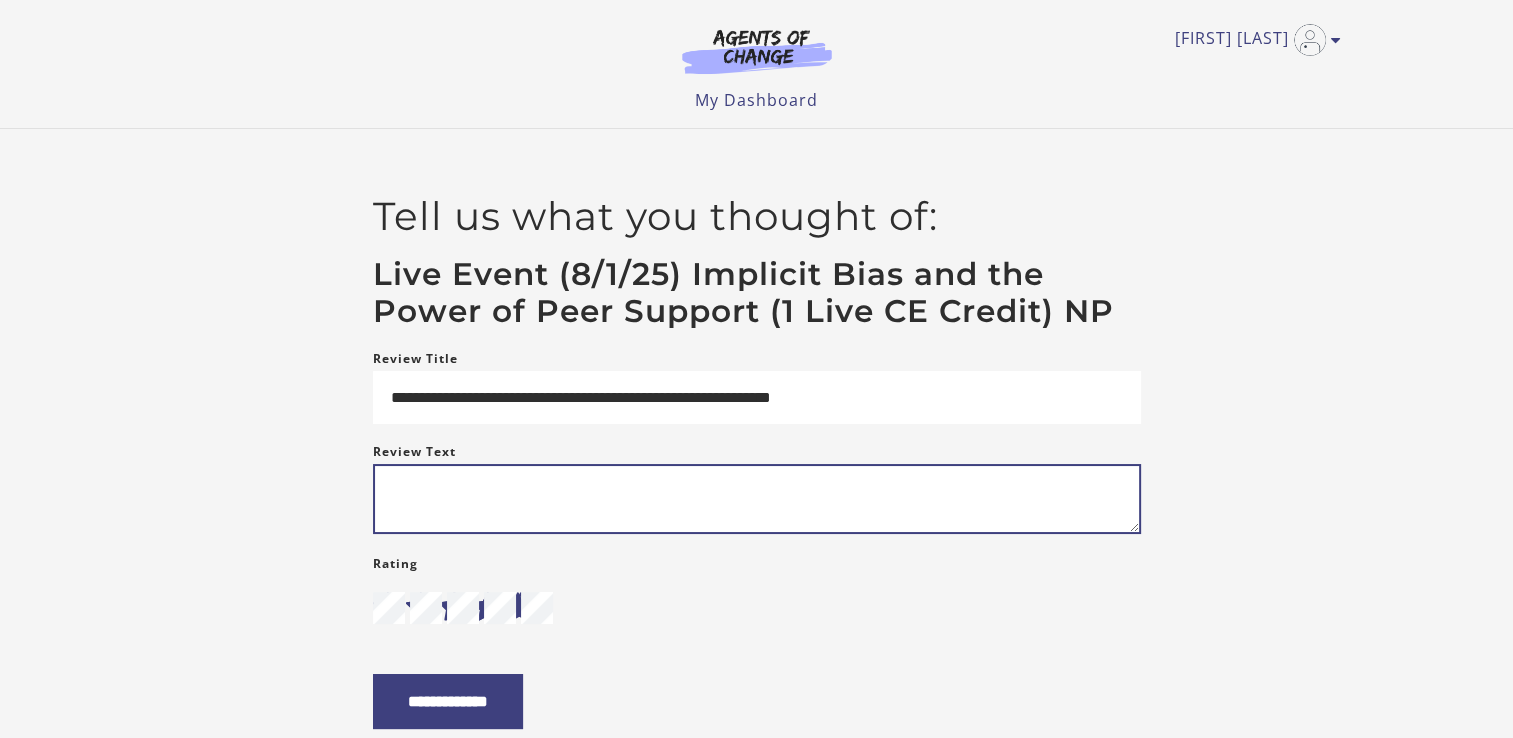 click on "Review Text" at bounding box center (757, 499) 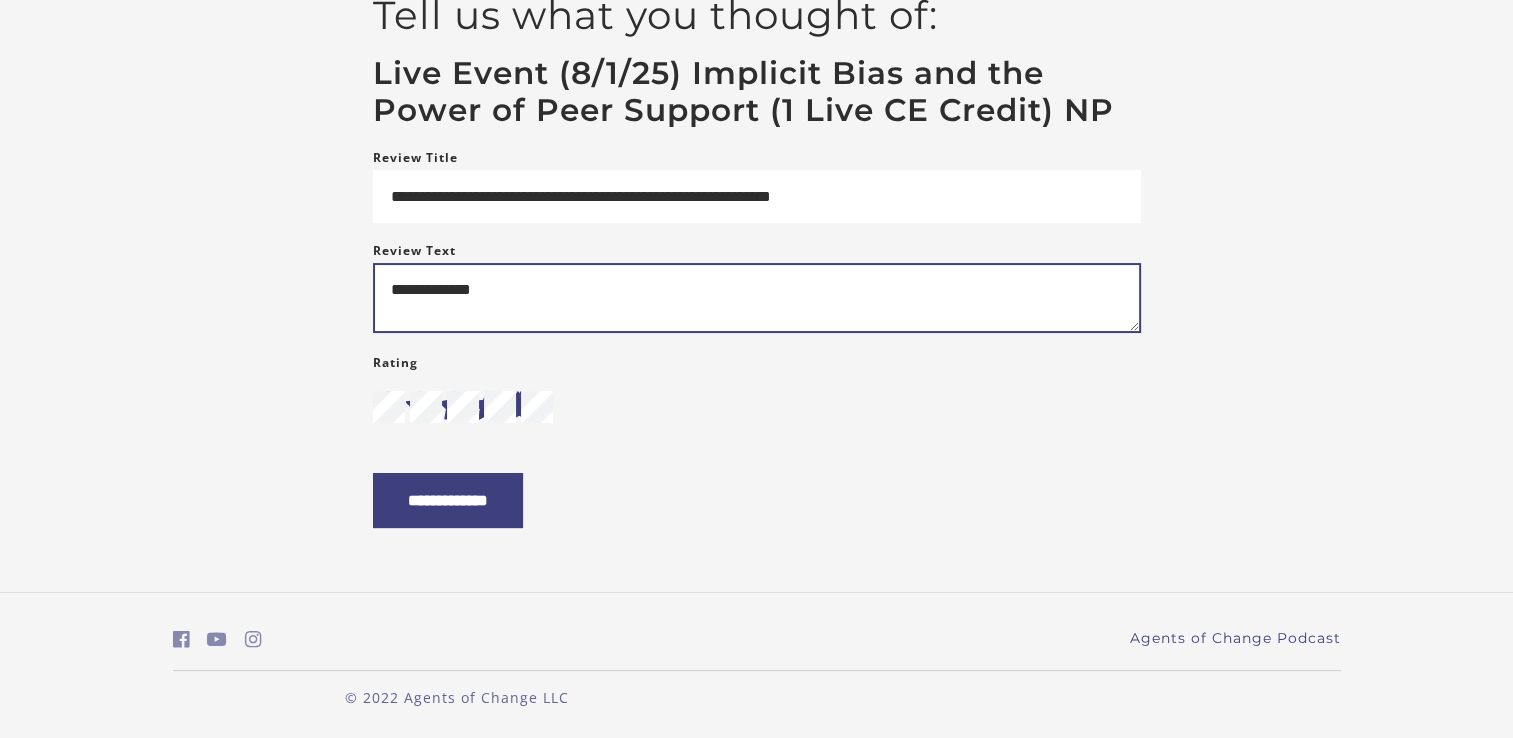 scroll, scrollTop: 212, scrollLeft: 0, axis: vertical 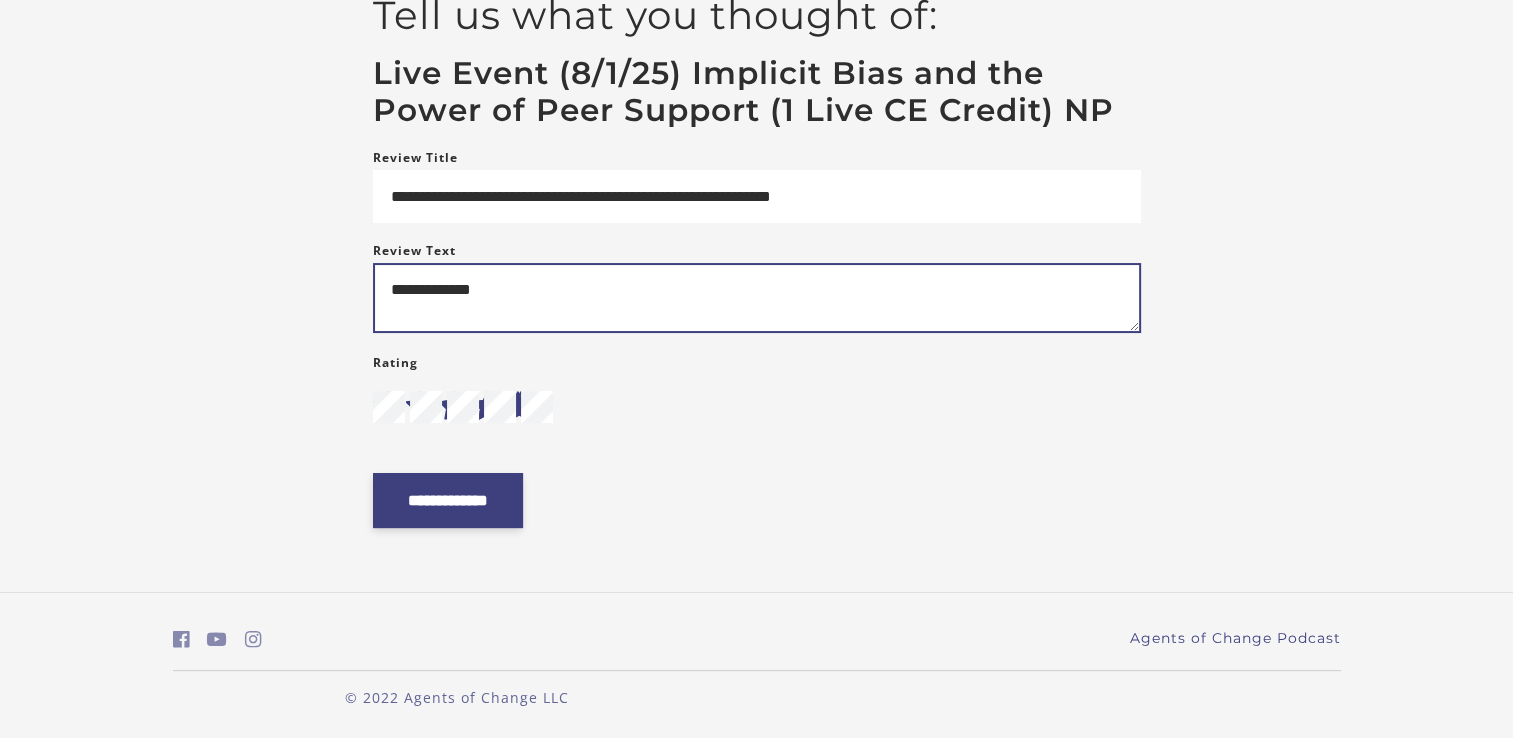 type on "**********" 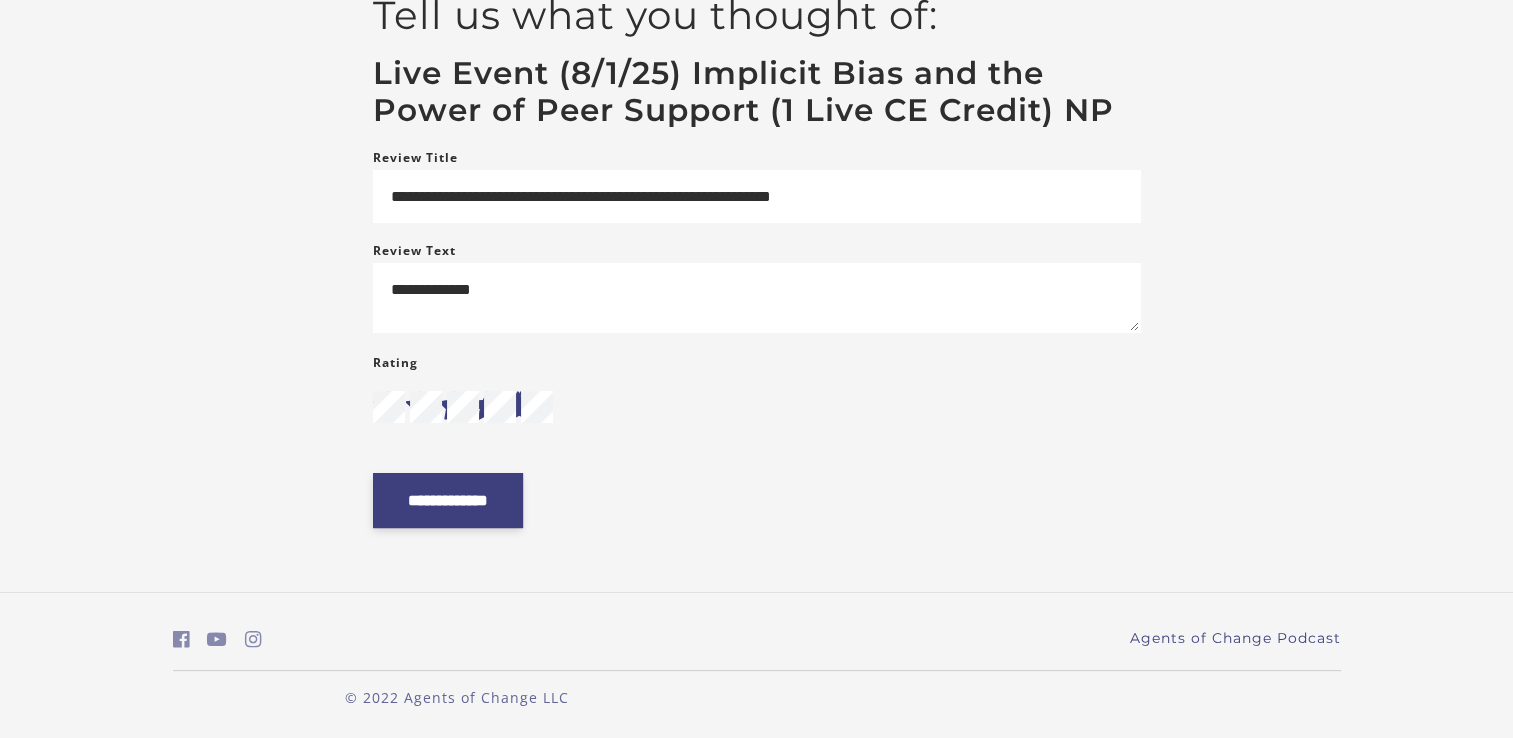 click on "**********" at bounding box center [448, 500] 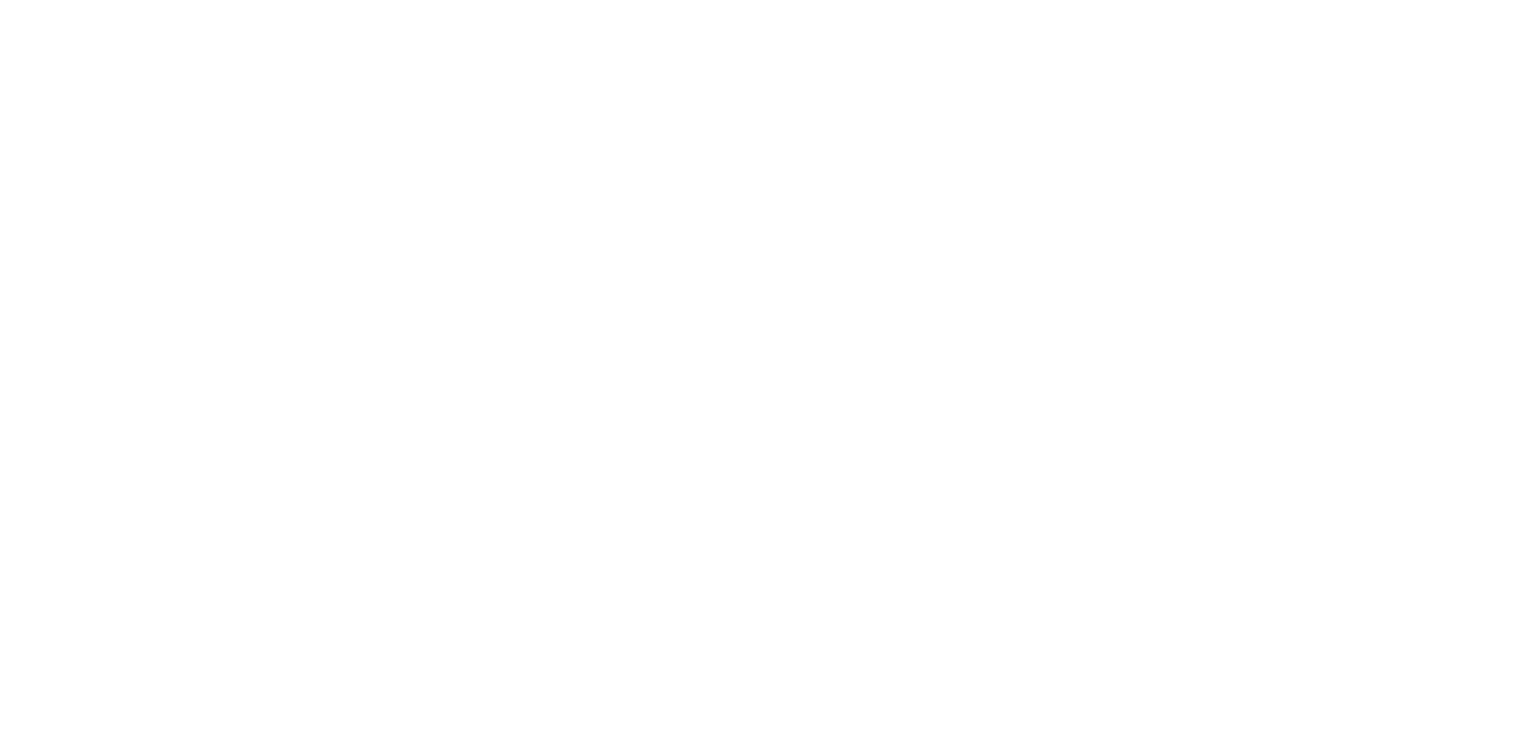 scroll, scrollTop: 0, scrollLeft: 0, axis: both 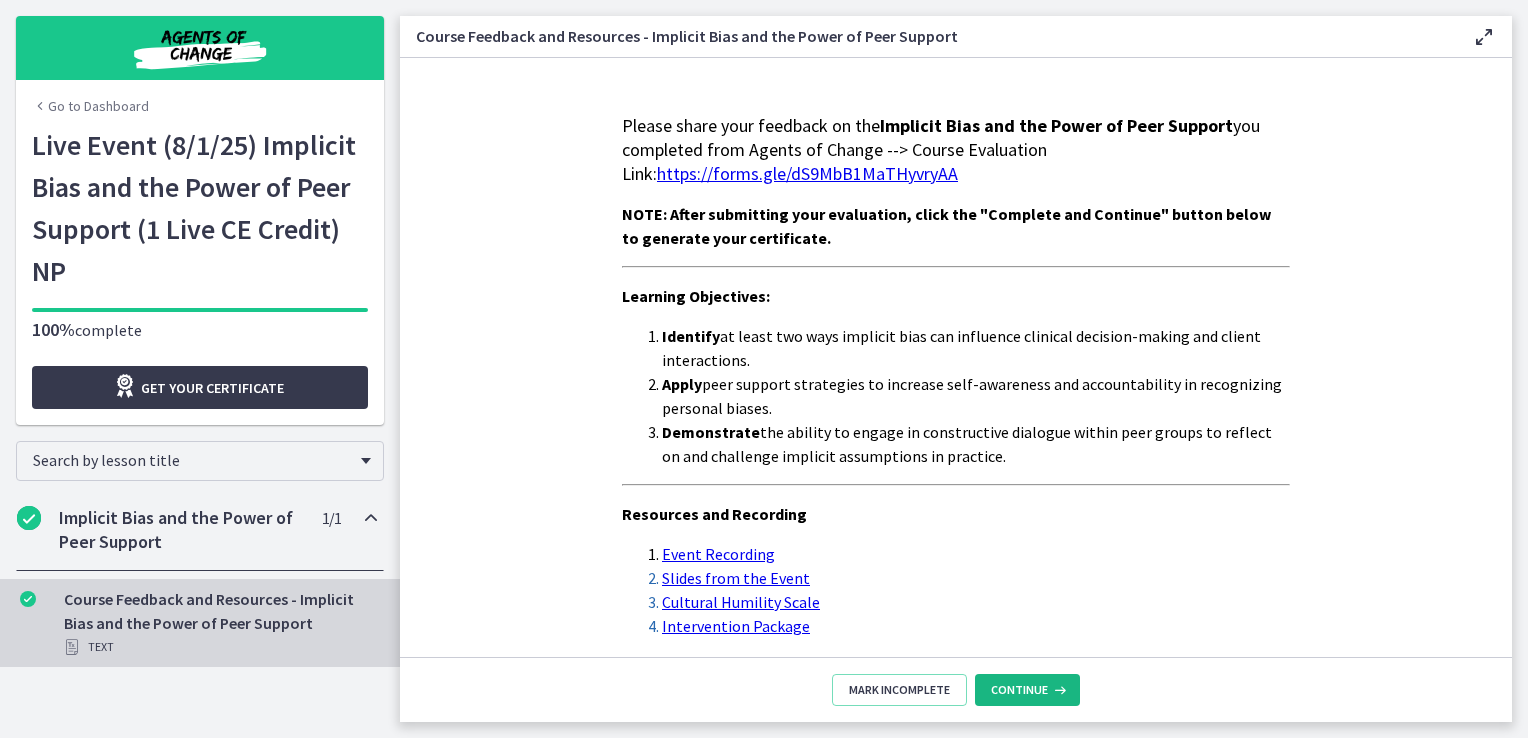 click on "Continue" at bounding box center (1019, 690) 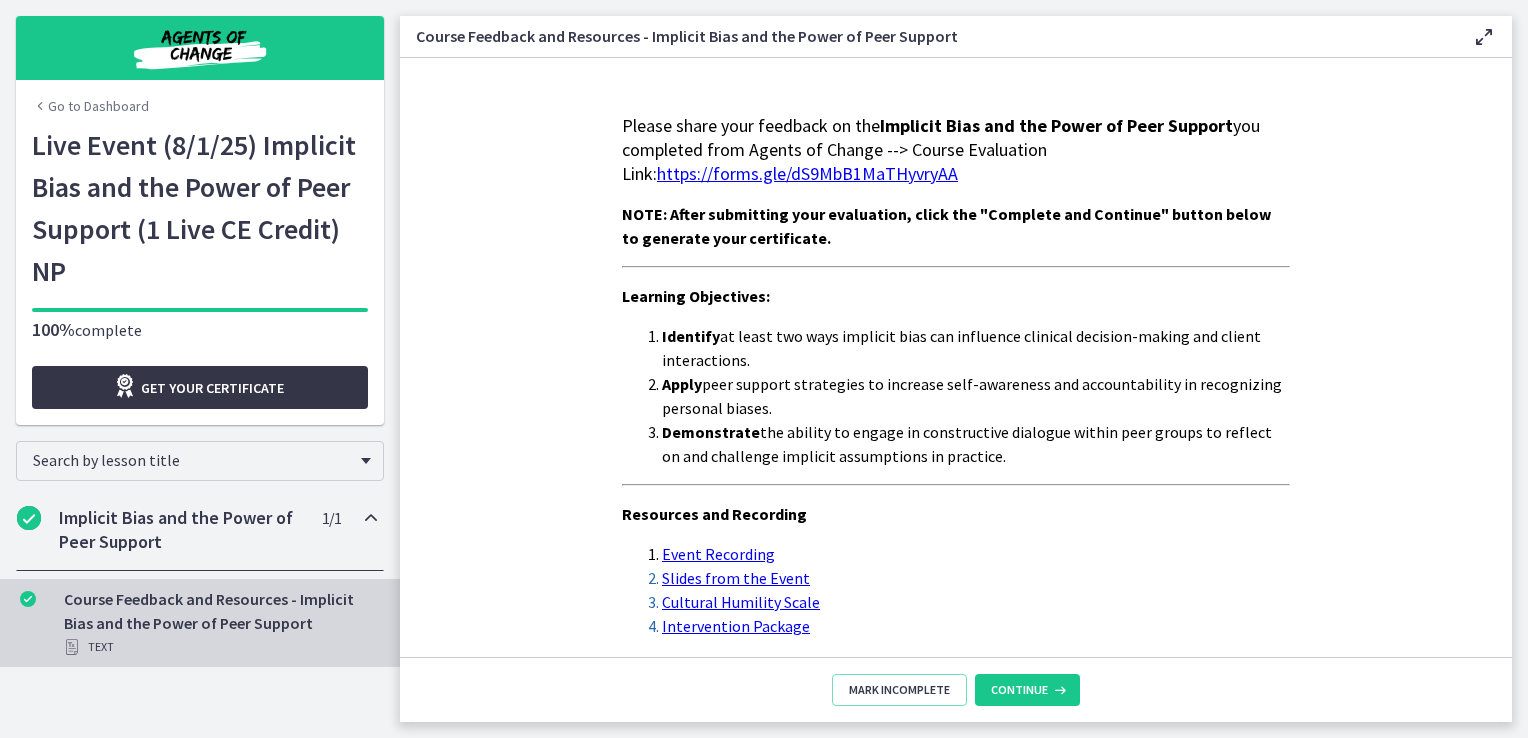 click on "Get your certificate" at bounding box center (212, 388) 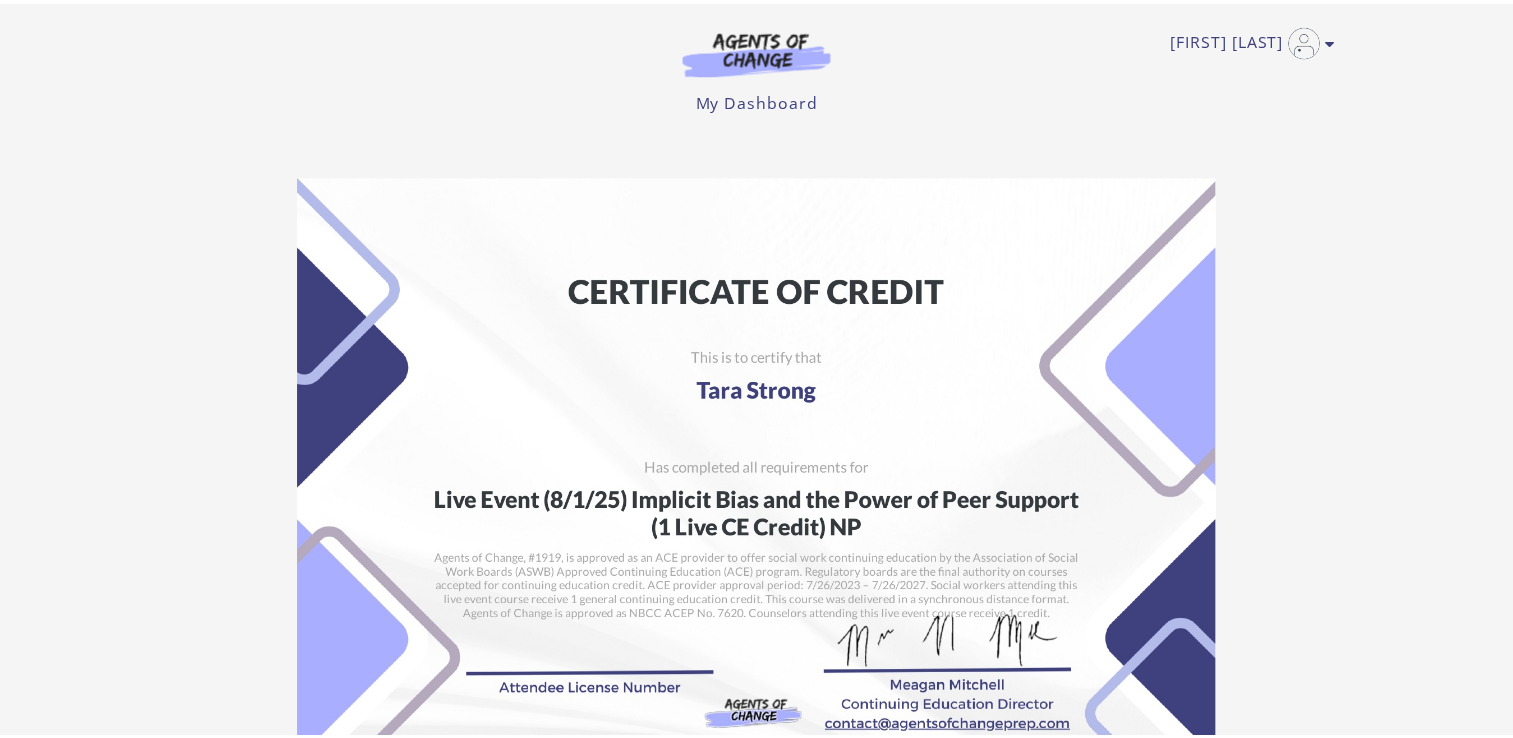scroll, scrollTop: 0, scrollLeft: 0, axis: both 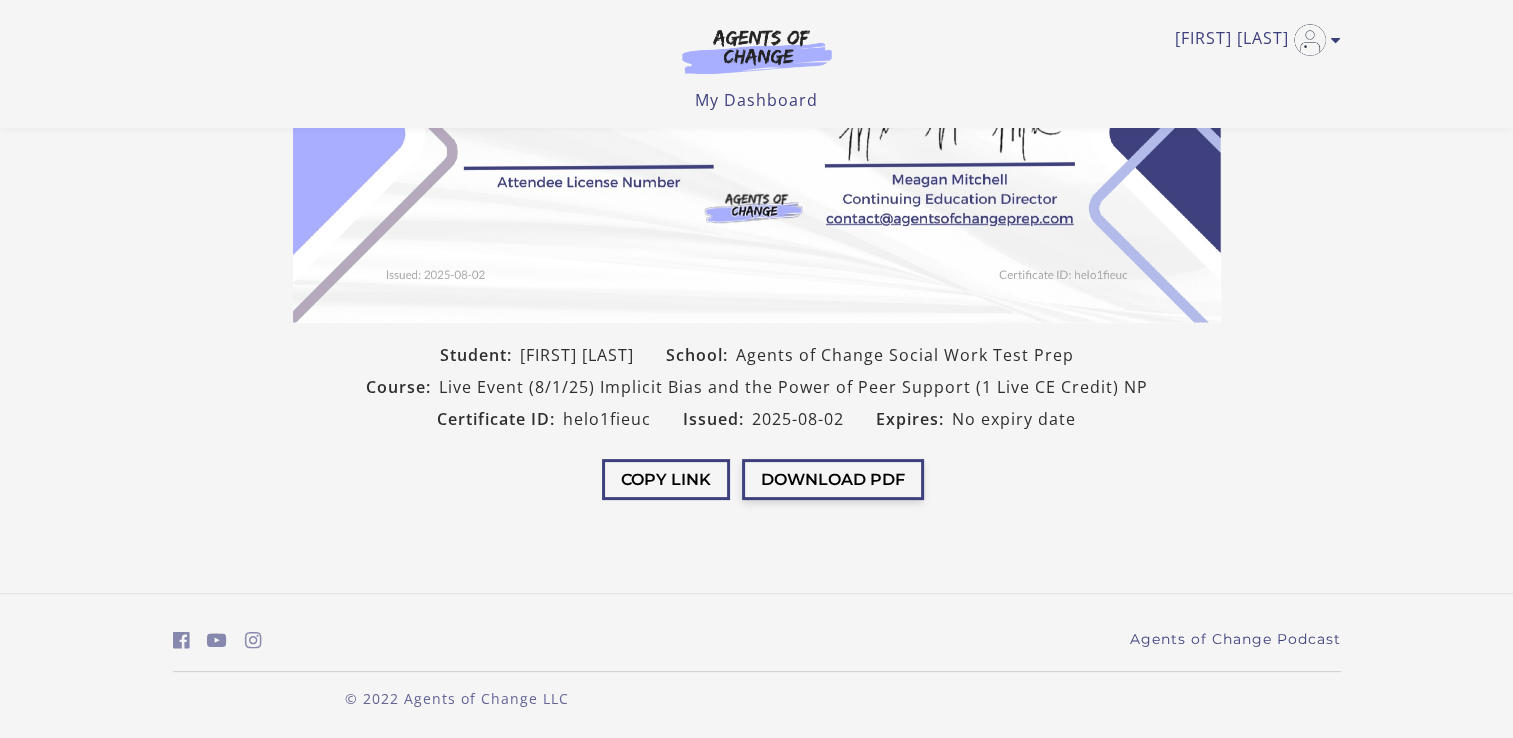 click on "Download PDF" at bounding box center [833, 479] 